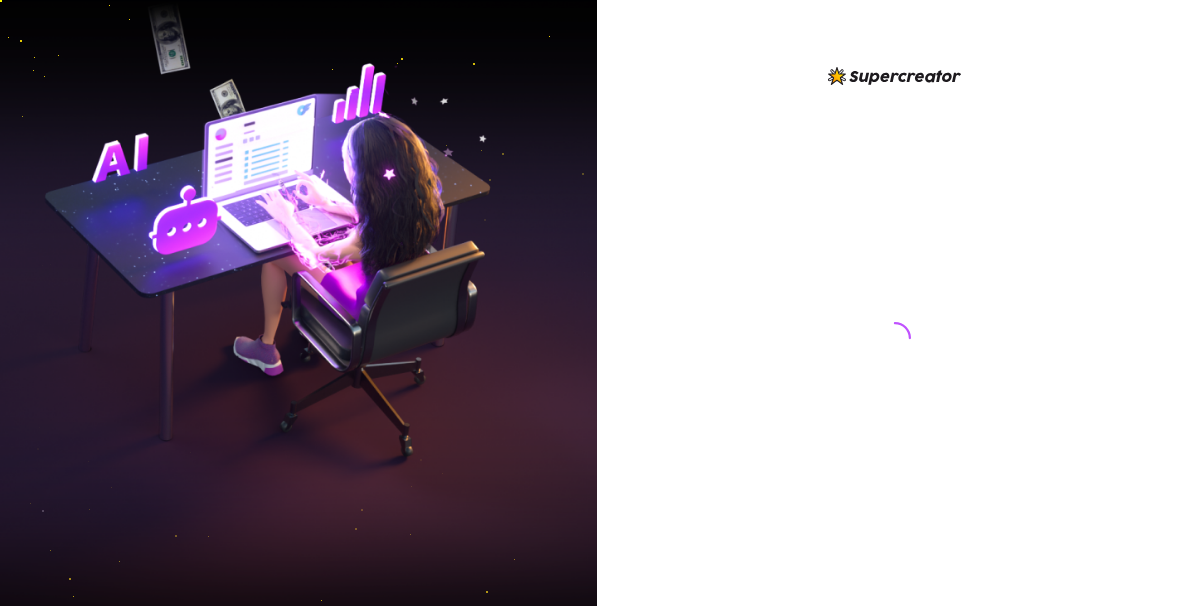 scroll, scrollTop: 0, scrollLeft: 0, axis: both 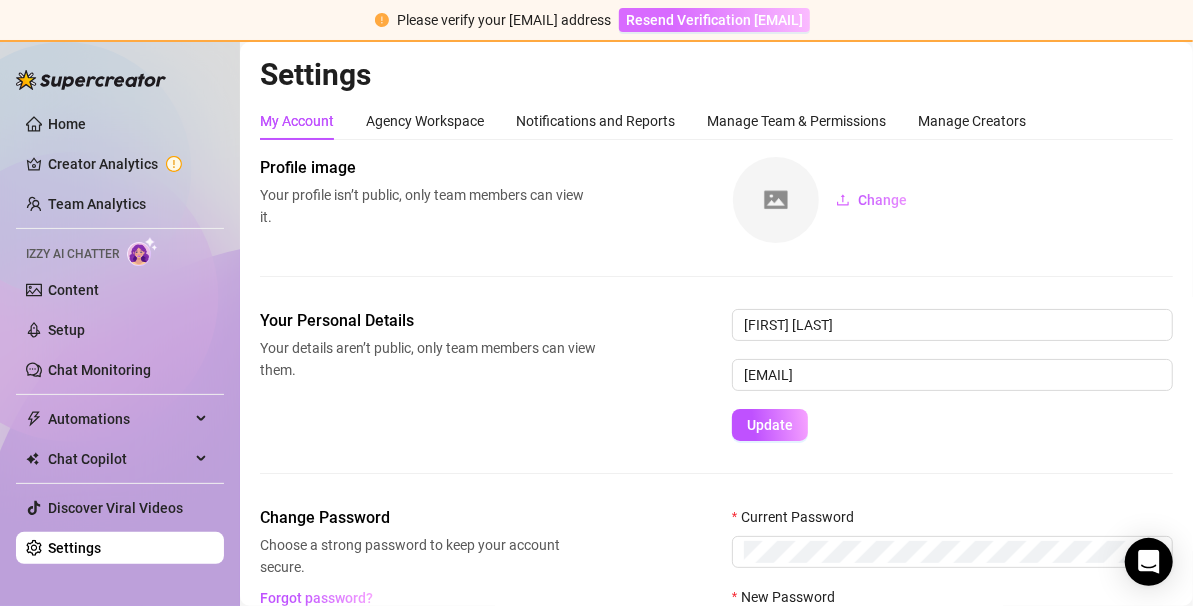 click on "Resend Verification Email" at bounding box center [714, 20] 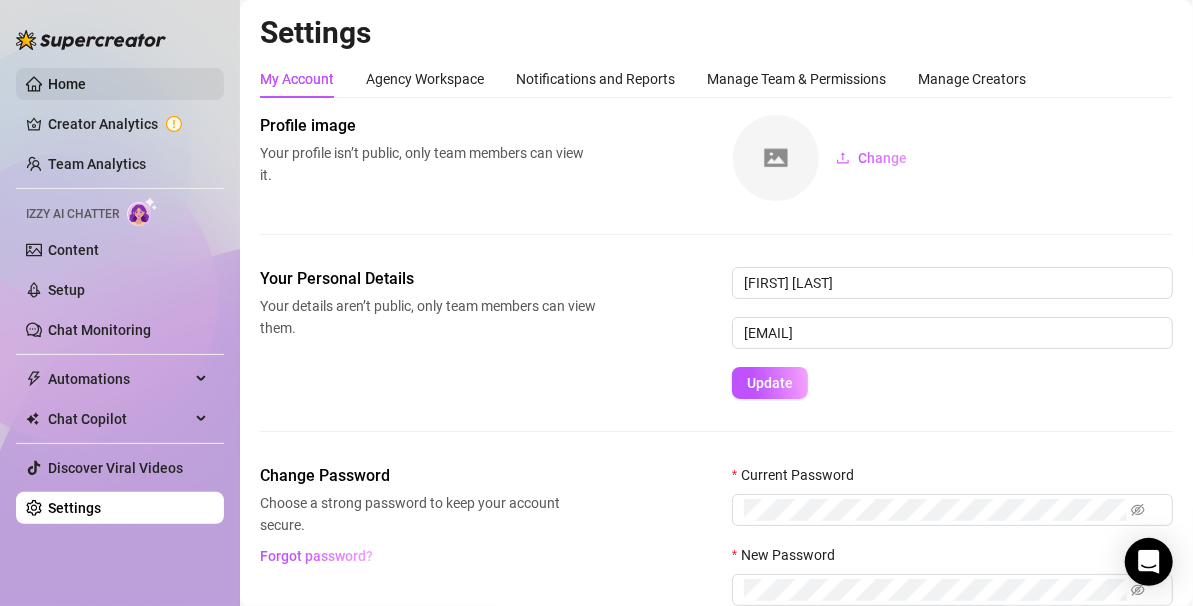 click on "Home" at bounding box center (67, 84) 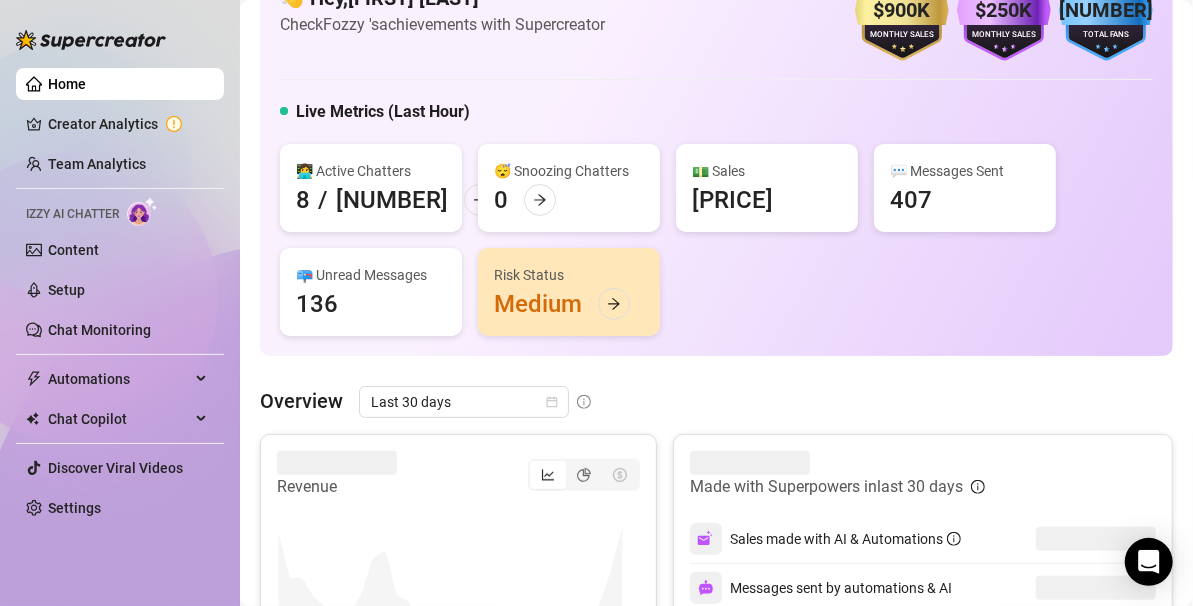 scroll, scrollTop: 0, scrollLeft: 0, axis: both 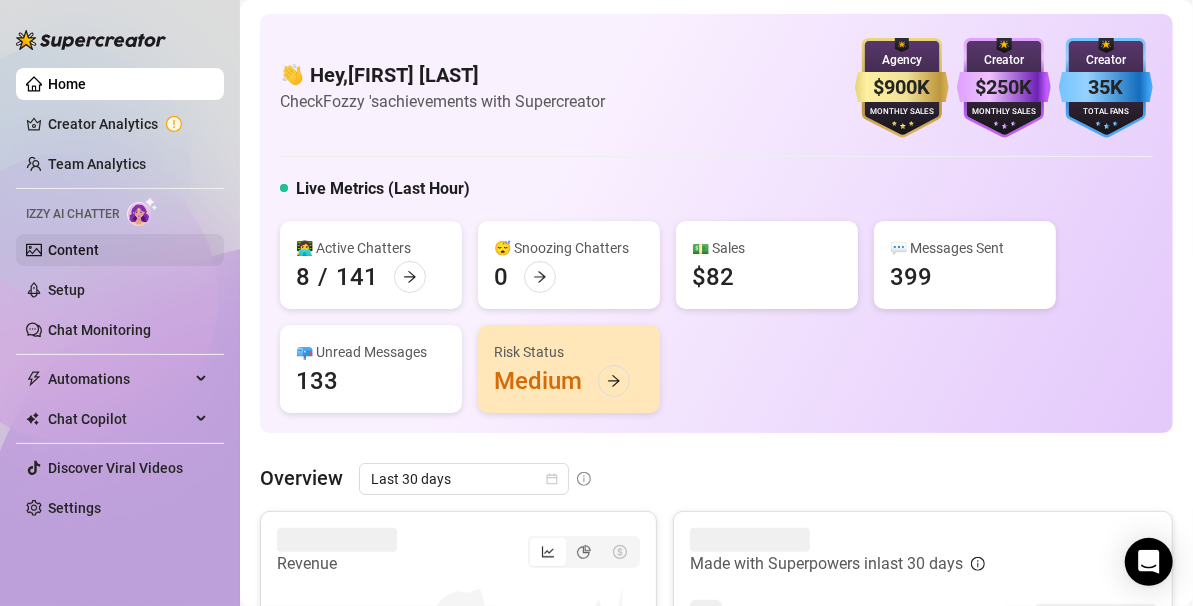 click on "Content" at bounding box center [73, 250] 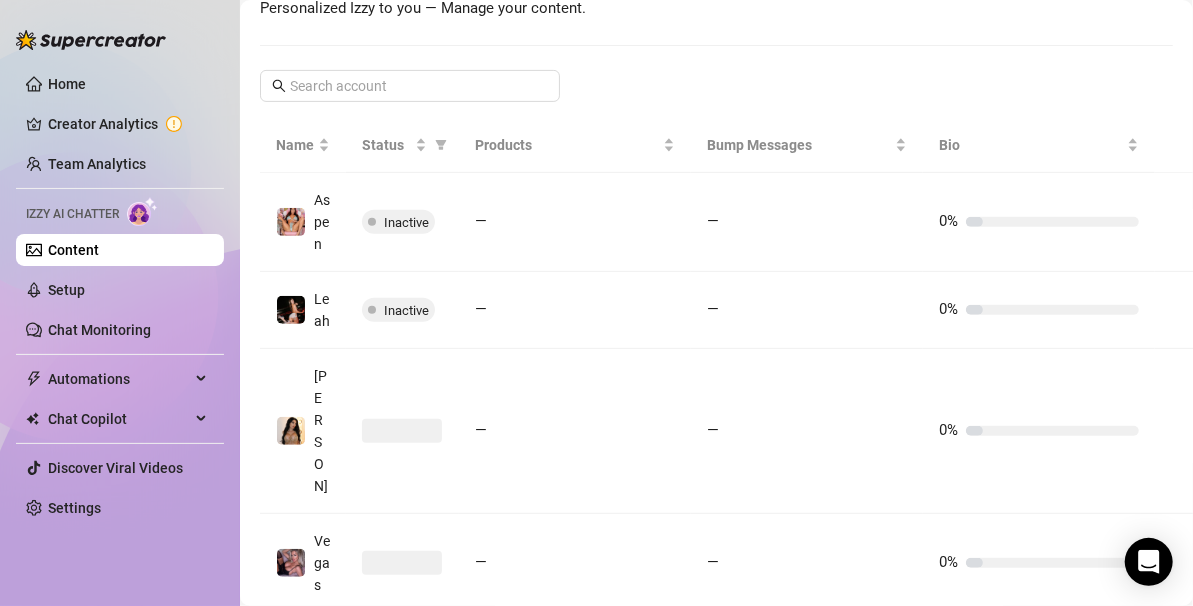 scroll, scrollTop: 0, scrollLeft: 0, axis: both 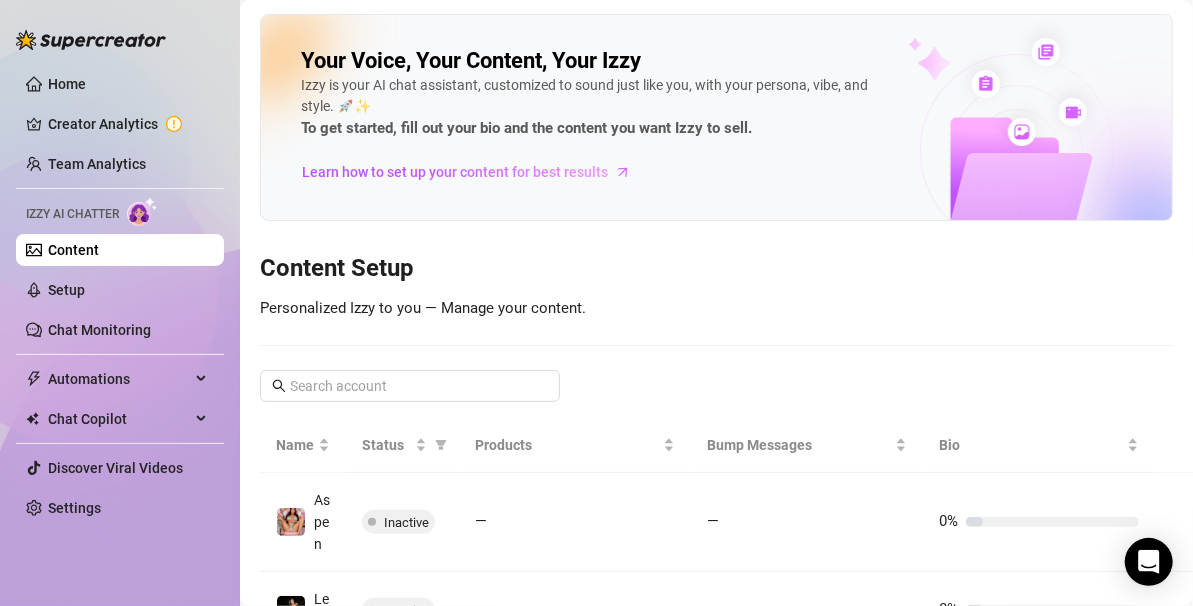 click on "Content Setup" at bounding box center (716, 269) 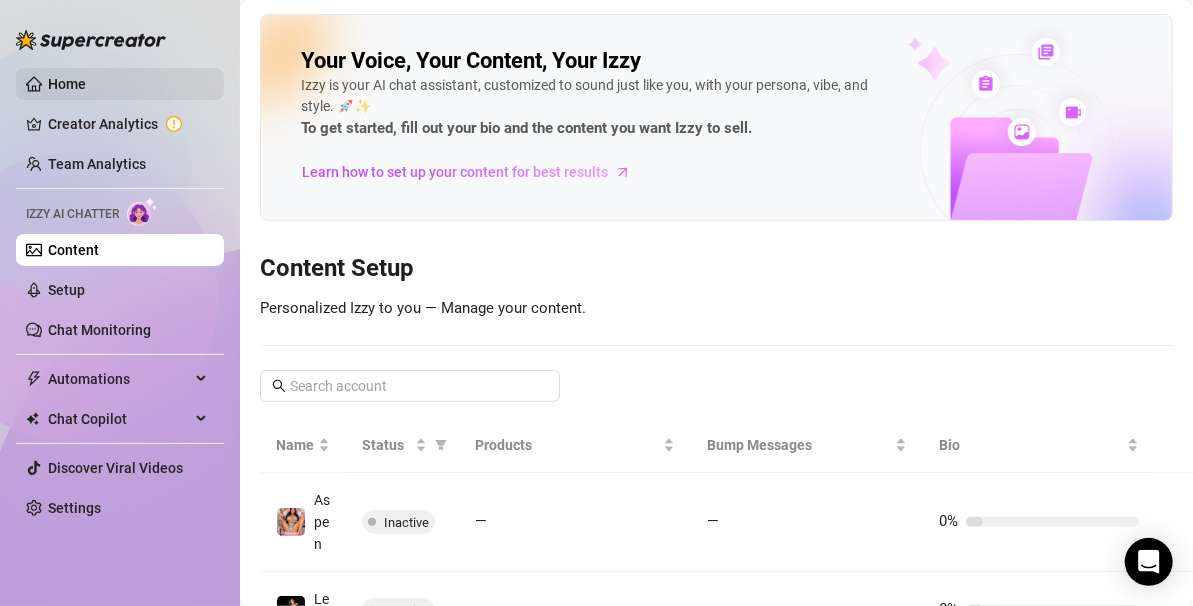 click on "Home" at bounding box center (67, 84) 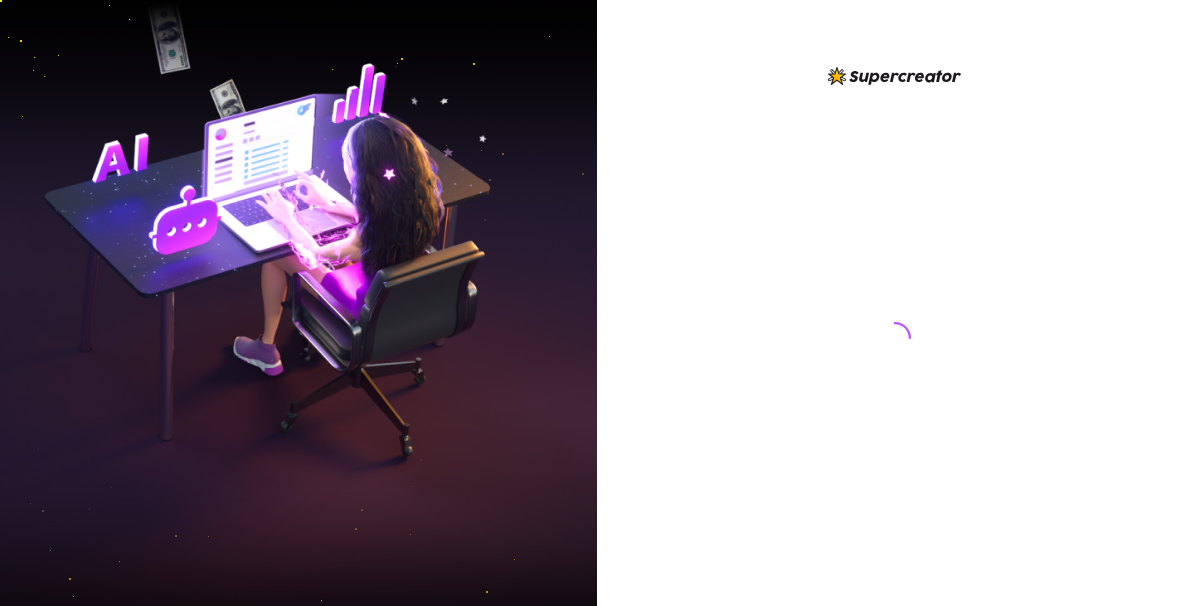 scroll, scrollTop: 0, scrollLeft: 0, axis: both 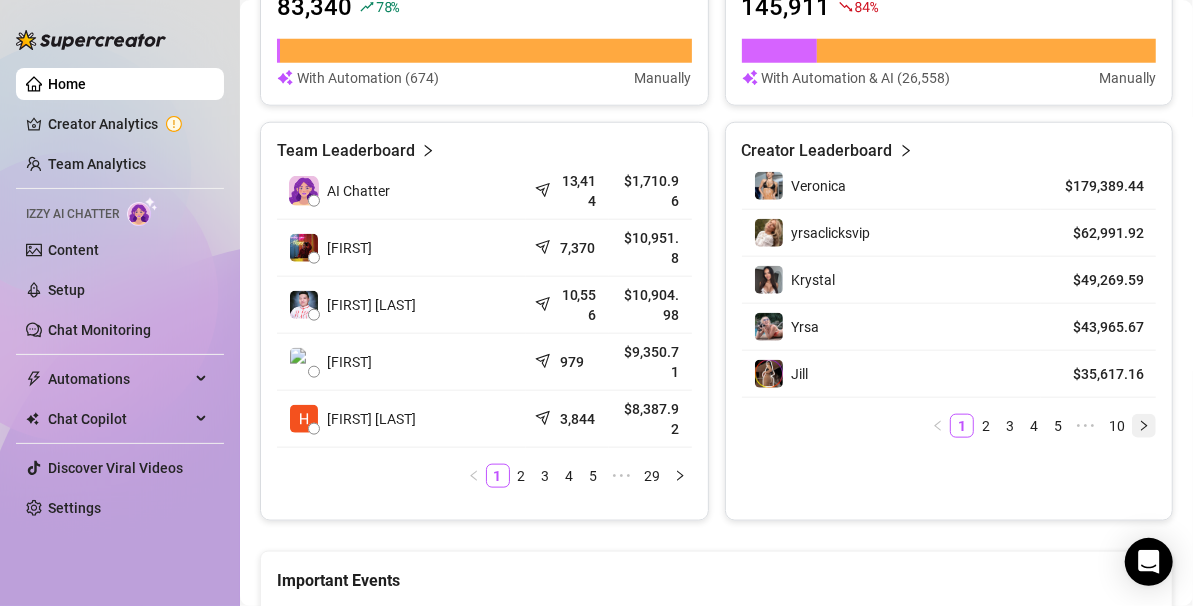 click 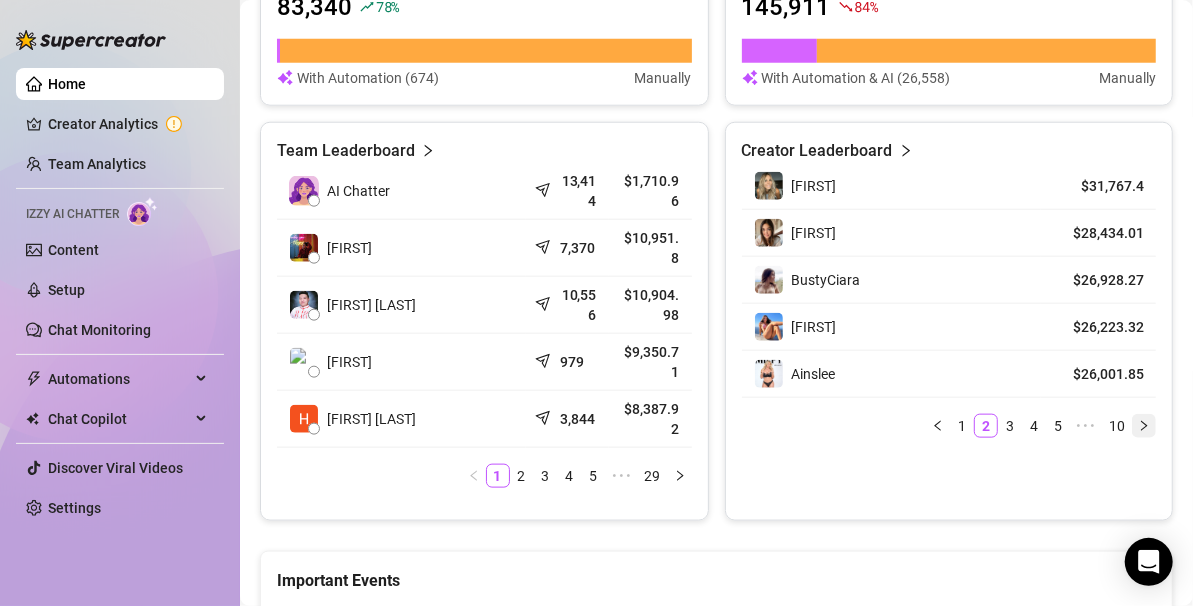 click 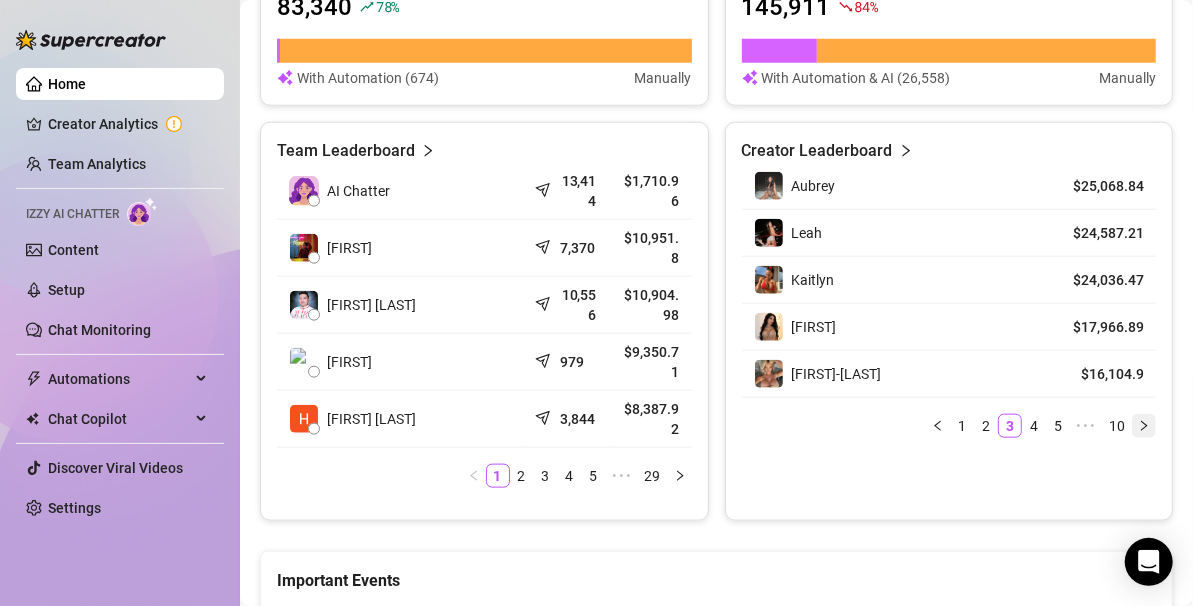 click 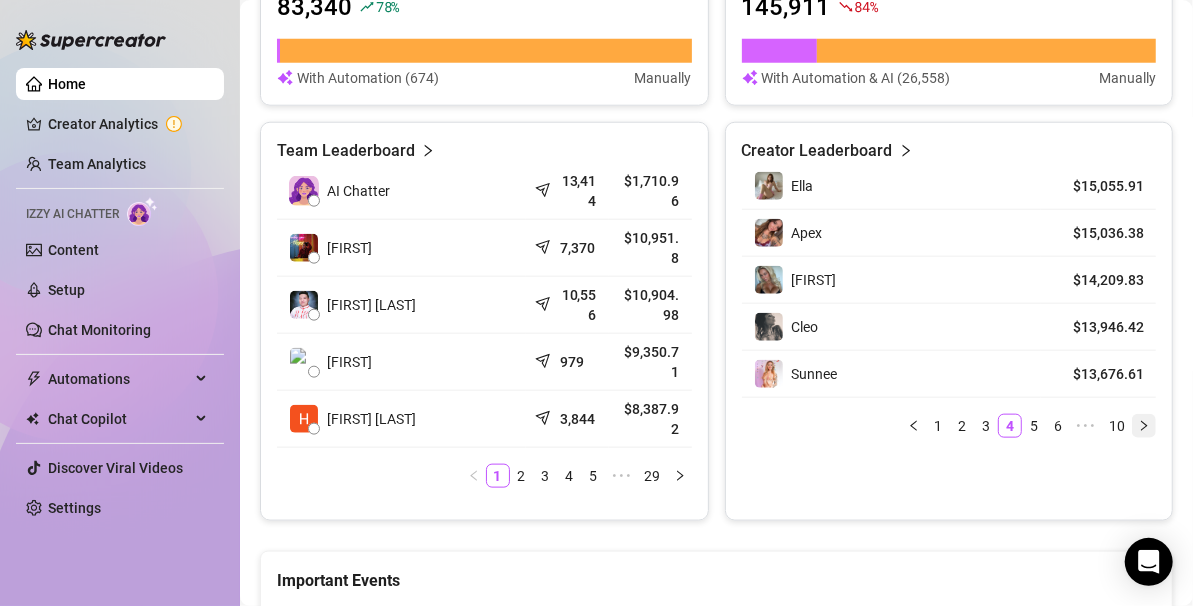 click 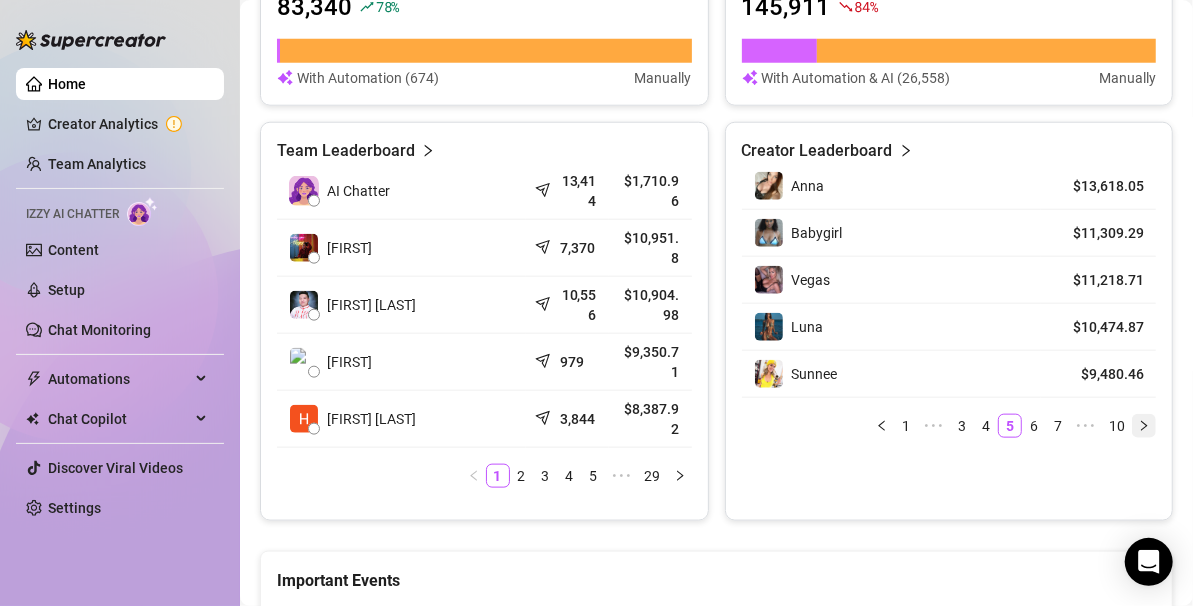 click 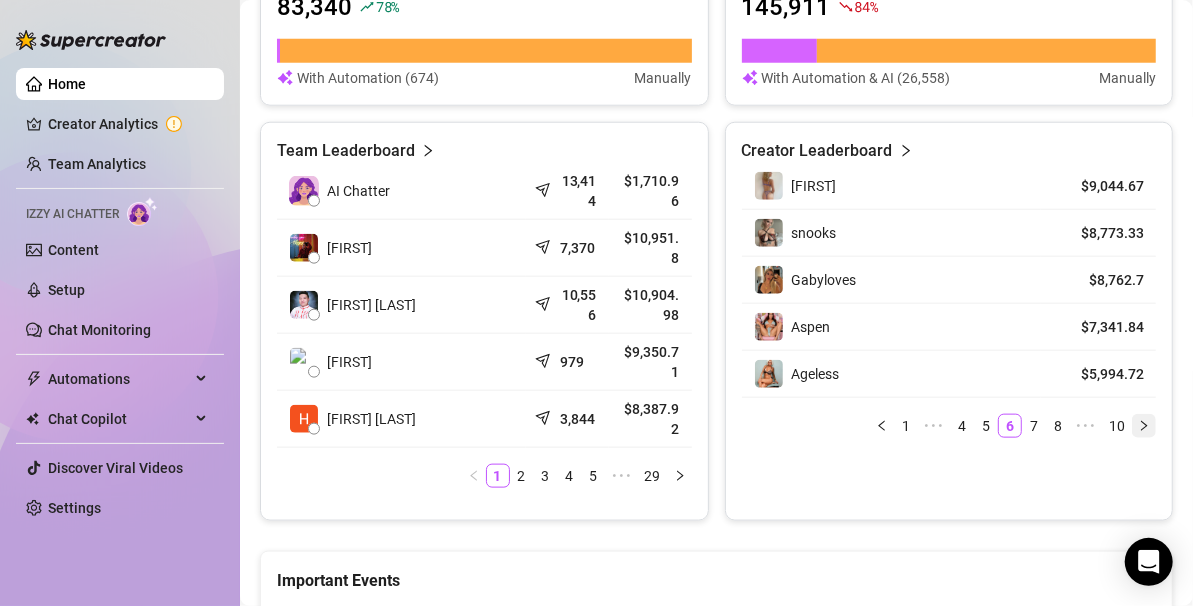 click 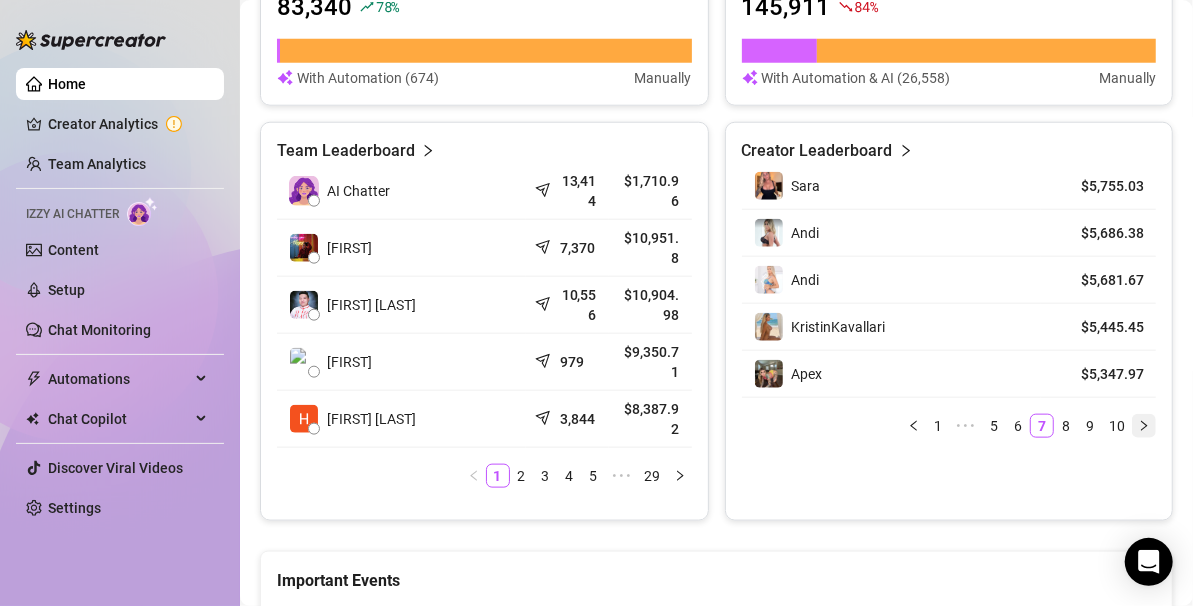 click 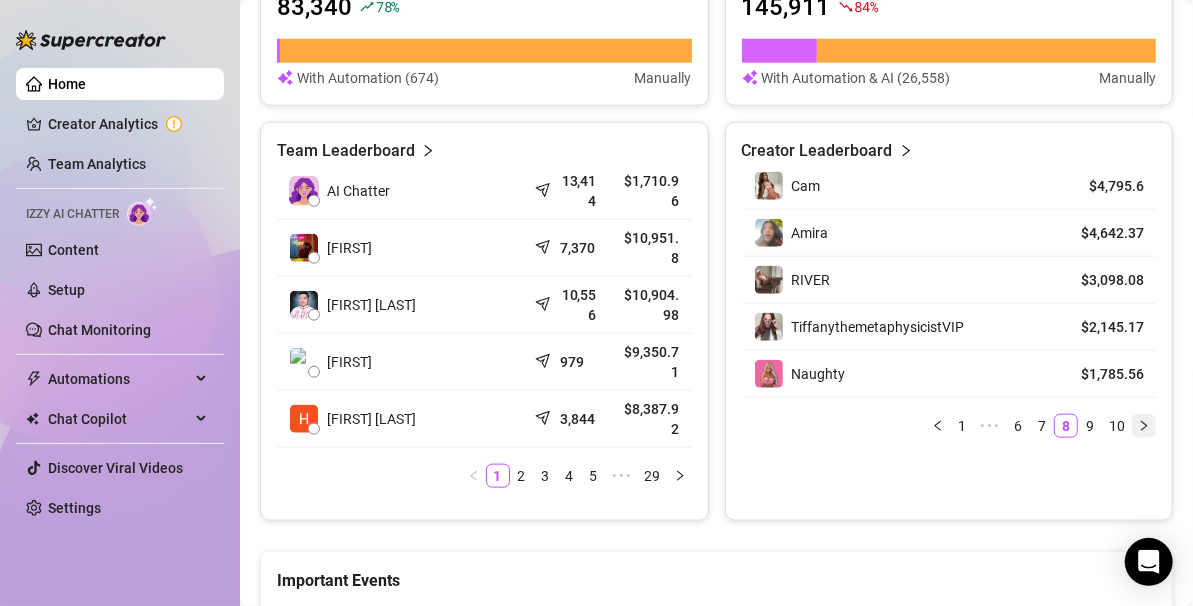 click 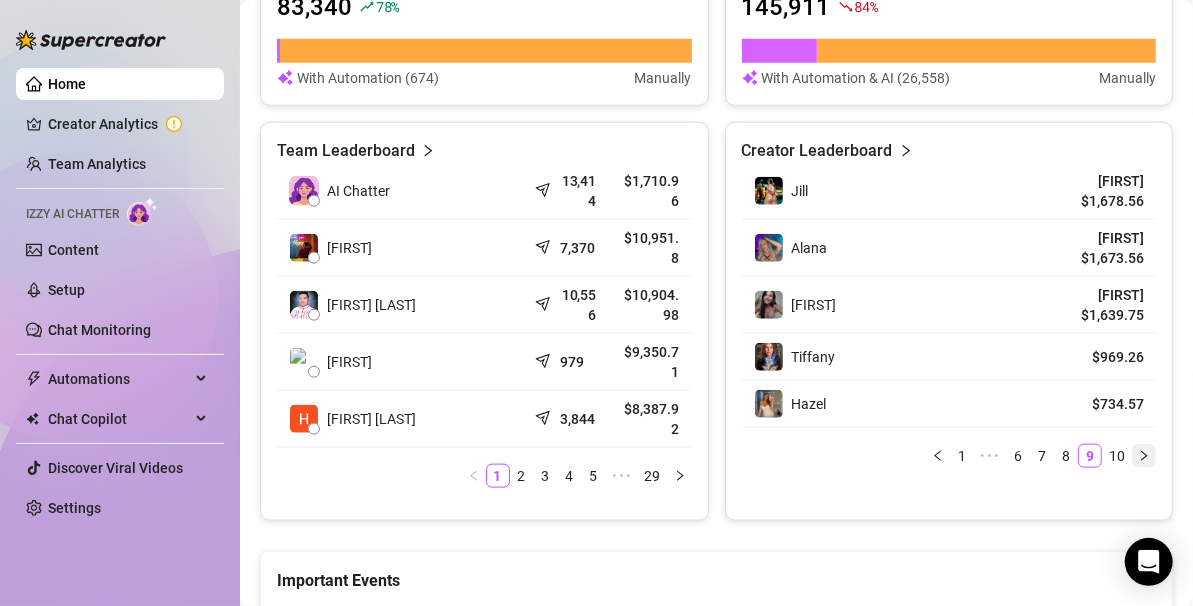 click 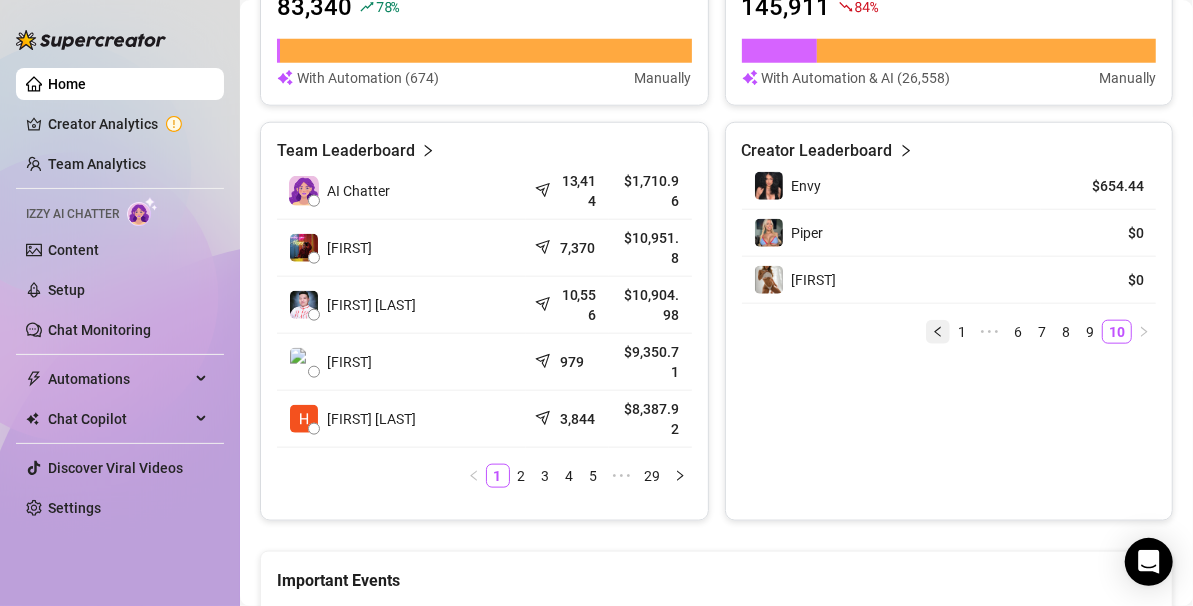 click at bounding box center [938, 332] 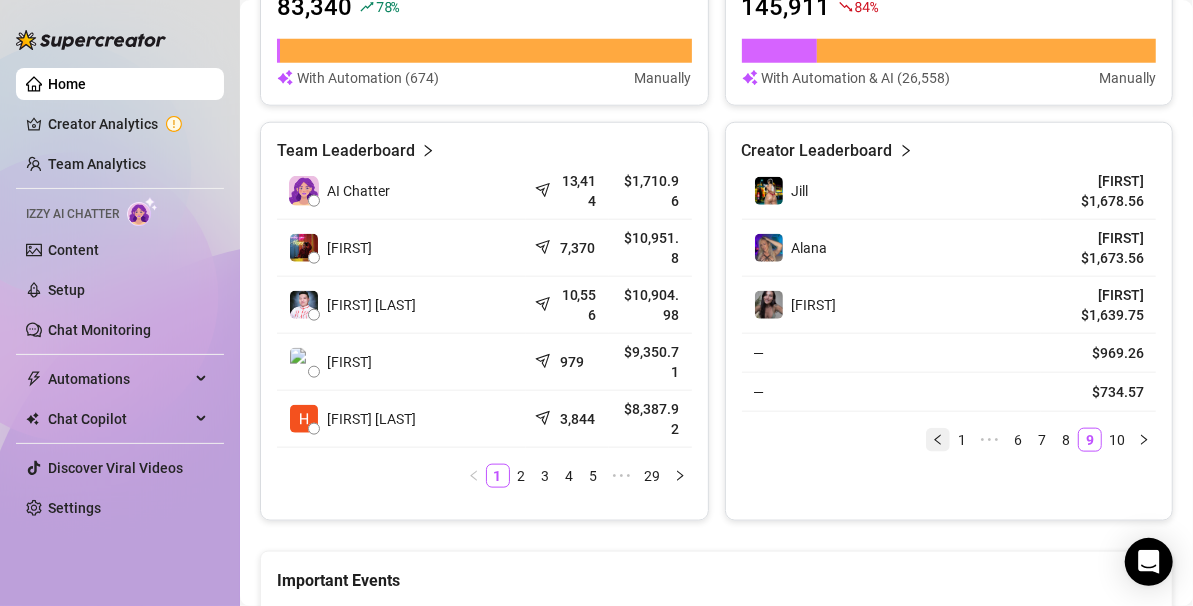 click on "—" at bounding box center [892, 353] 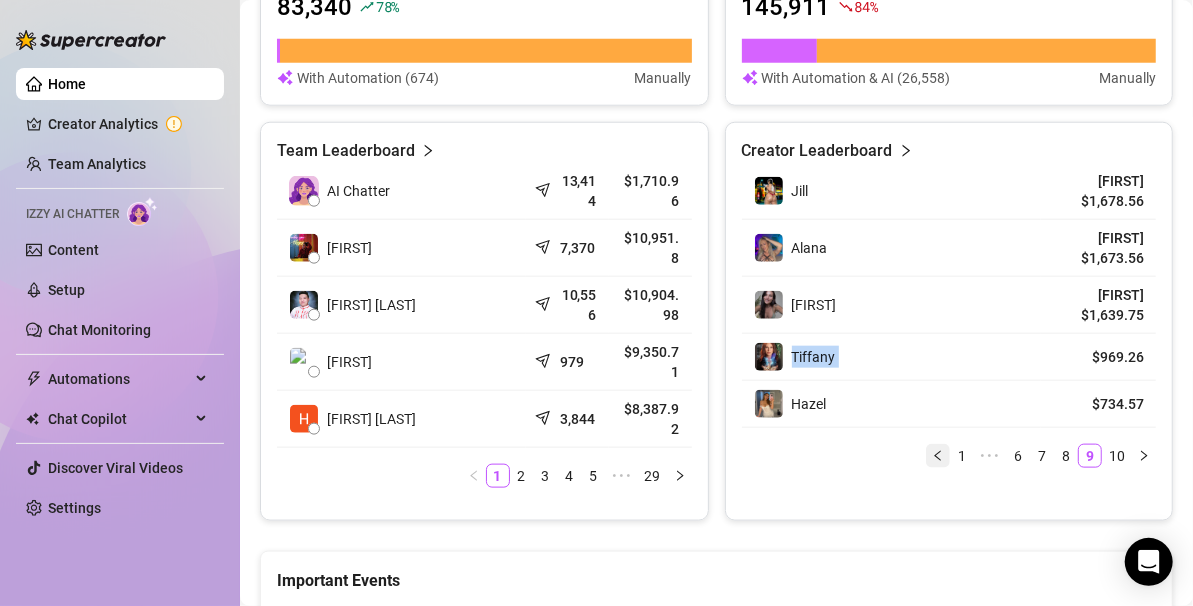 click on "Tiffany" at bounding box center (892, 357) 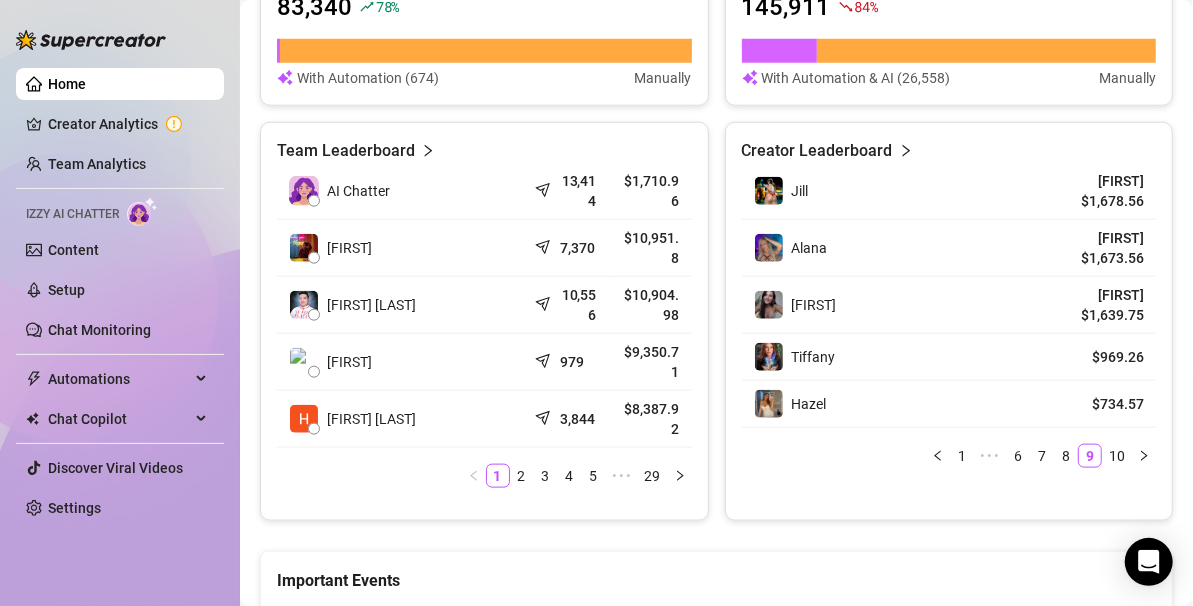 click on "Creator Leaderboard Jill $1,678.56 Alana $1,673.56 Alice $1,639.75 Tiffany $969.26 Hazel $734.57 1 ••• 6 7 8 9 10" at bounding box center [949, 321] 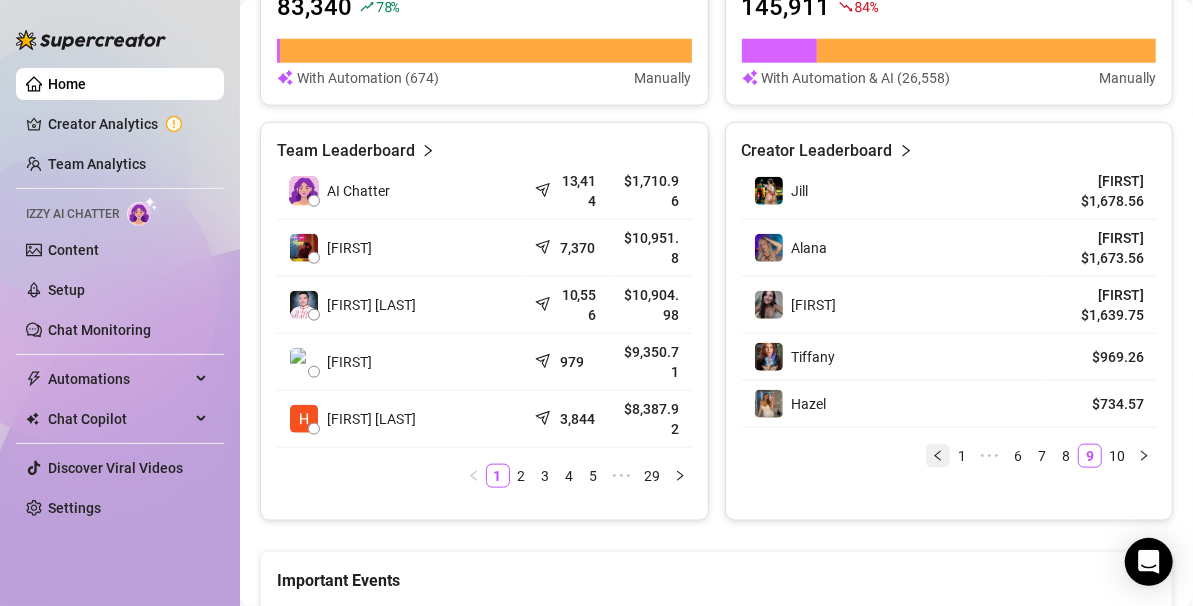 click at bounding box center (938, 456) 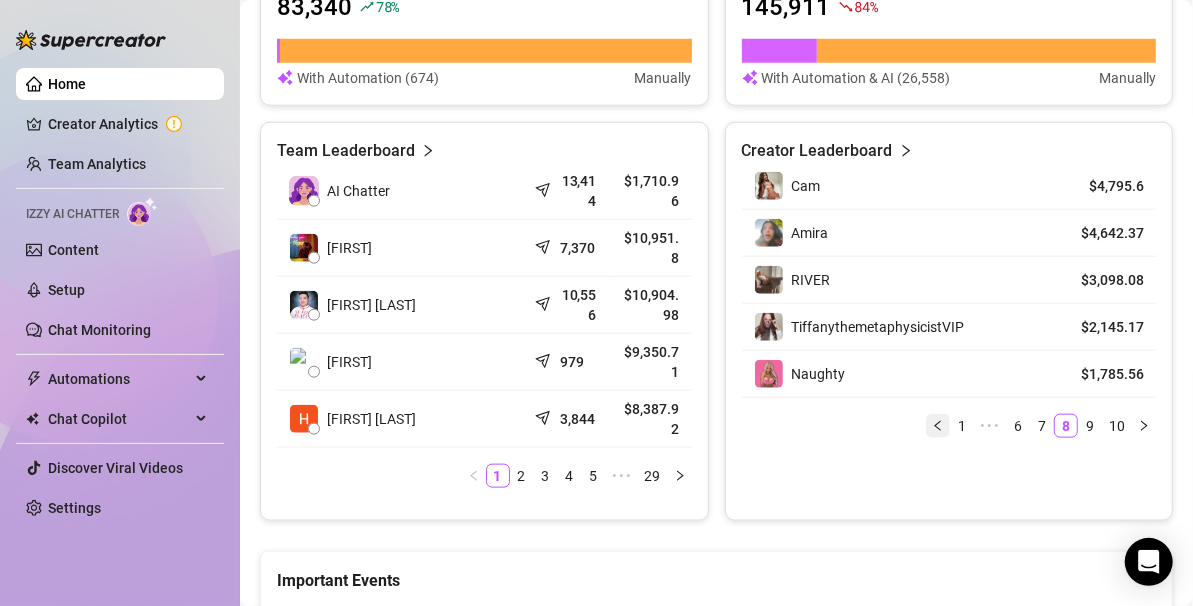 click at bounding box center [938, 426] 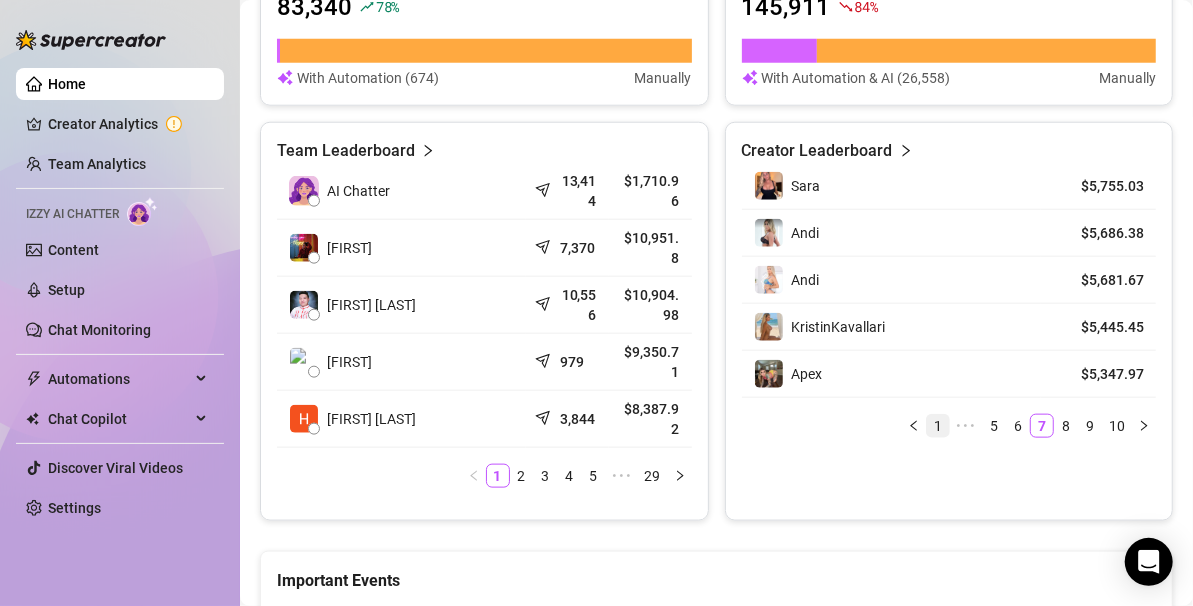 click on "1" at bounding box center (938, 426) 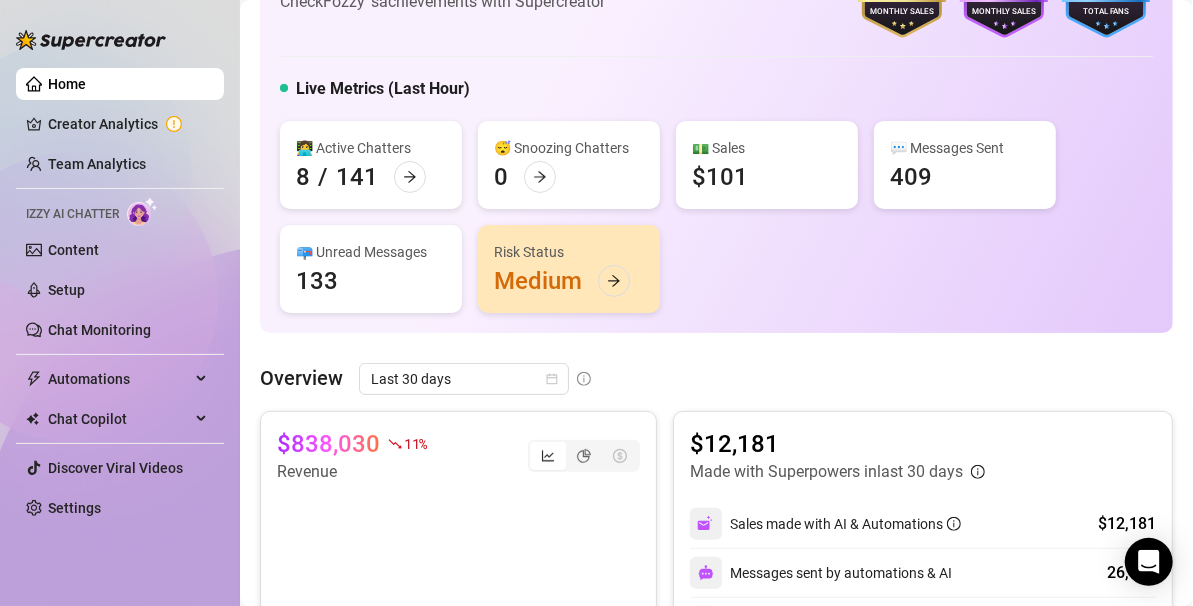 scroll, scrollTop: 0, scrollLeft: 0, axis: both 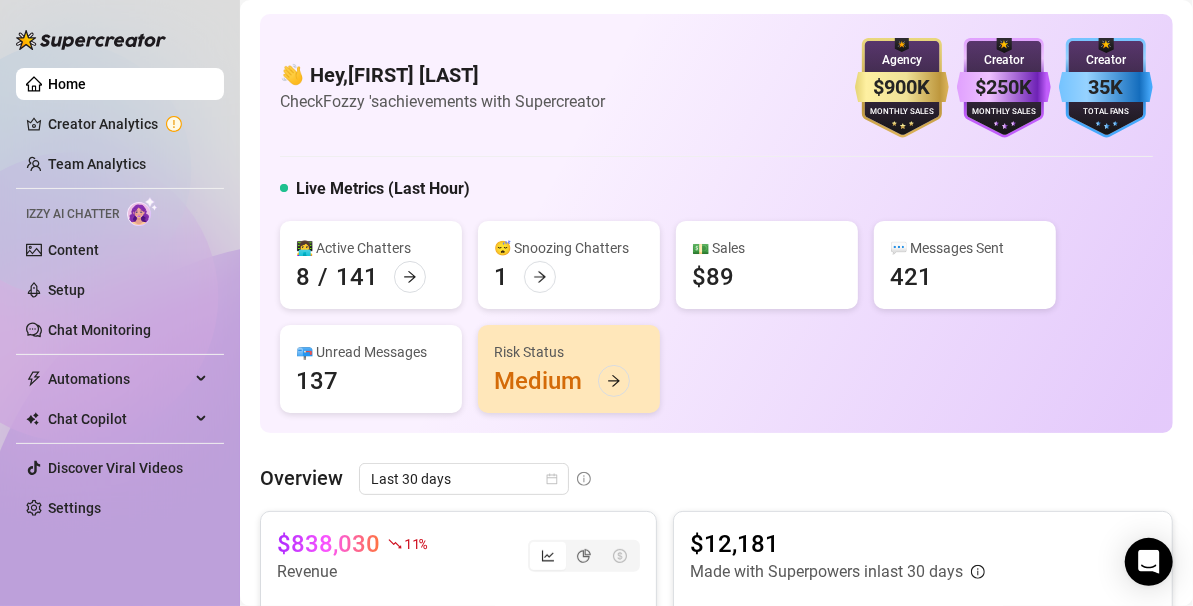 click on "👋 Hey,  Olamoyegun Abdulmumeen Check  Fozzy 's  achievements with Supercreator $900K Agency Monthly Sales $250K Creator Monthly Sales 35K Creator Total Fans Live Metrics (Last Hour) 👩‍💻 Active Chatters 8 / 141 😴 Snoozing Chatters 1 💵 Sales $89 💬 Messages Sent 421 📪 Unread Messages 137 Risk Status Medium" at bounding box center [716, 223] 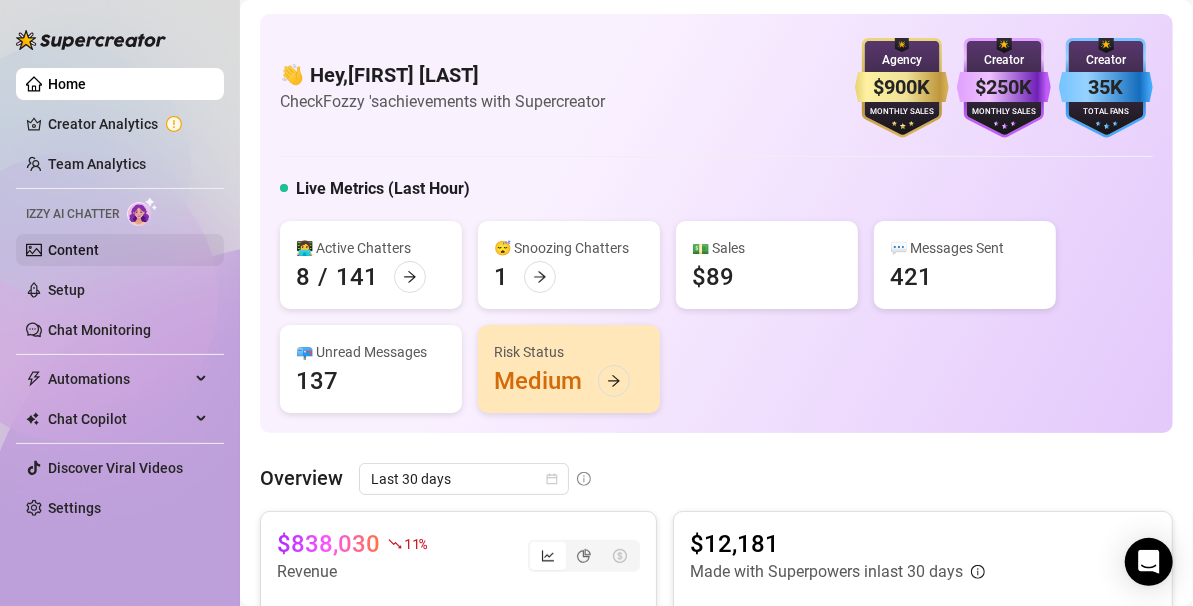 click on "Content" at bounding box center [73, 250] 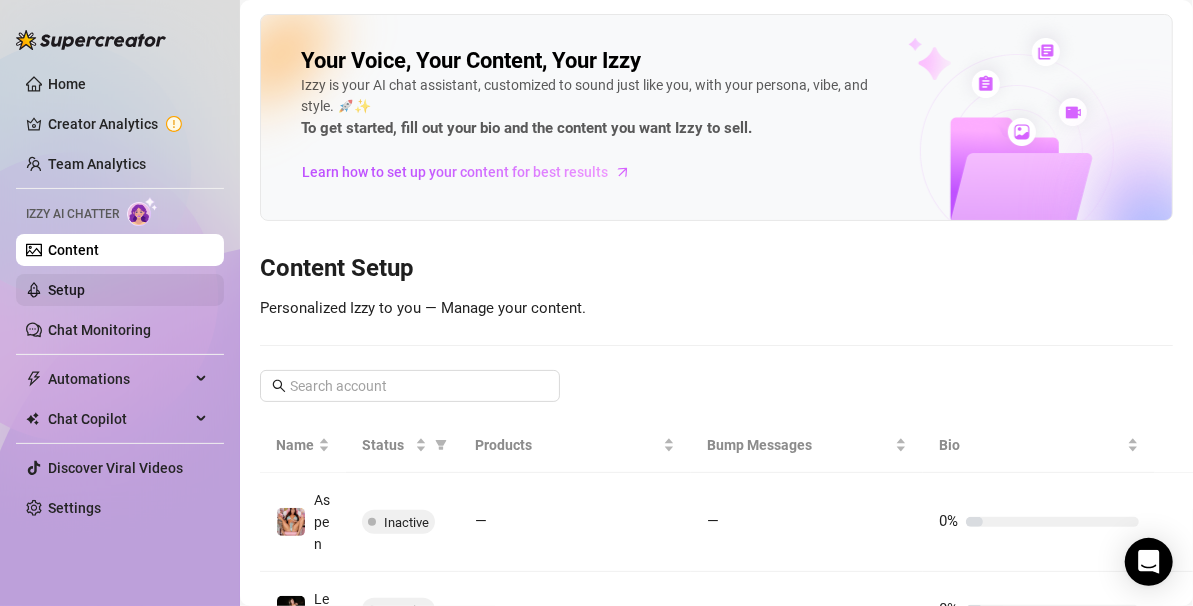 click on "Setup" at bounding box center [66, 290] 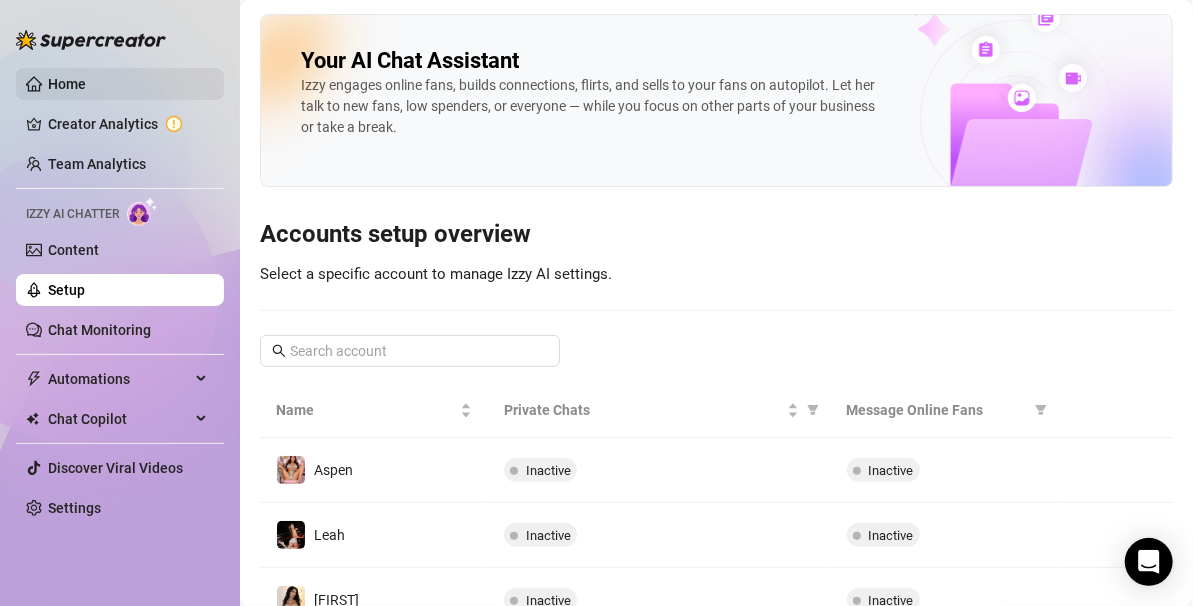 click on "Home" at bounding box center (67, 84) 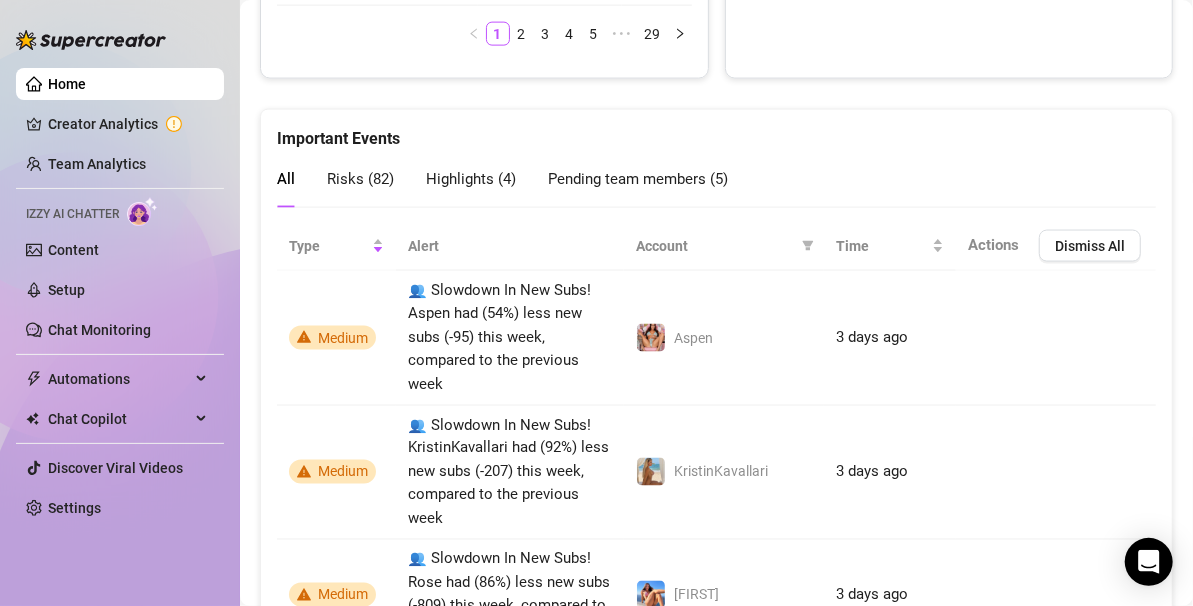 scroll, scrollTop: 1300, scrollLeft: 0, axis: vertical 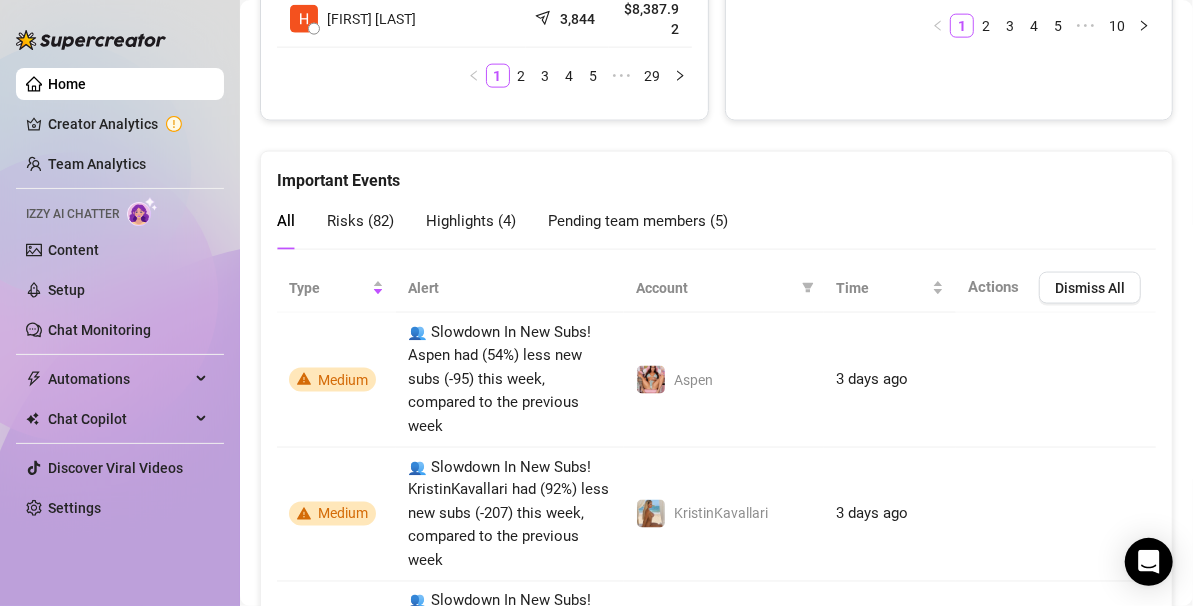 click on "👋 Hey,  Olamoyegun Abdulmumeen Check  Fozzy 's  achievements with Supercreator $900K Agency Monthly Sales $250K Creator Monthly Sales 35K Creator Total Fans Live Metrics (Last Hour) 👩‍💻 Active Chatters 8 / 141 😴 Snoozing Chatters 2 💵 Sales $89 💬 Messages Sent 421 📪 Unread Messages 137 Risk Status Medium Overview Last 30 days $838,030 11 % Revenue $12,181 Made with Superpowers in  last 30 days Sales made with AI & Automations $12,181 Messages sent by automations & AI 26,558 Undercharges Prevented by PriceGuard 3,283 Chatter’s messages and PPVs tracked 119,352 Fans Engaged 83,340 78 % With Automation   (674) Manually Messages Sent 145,911 84 % With Automation & AI   (26,558) Manually Team Leaderboard AI Chatter 13,414 $1,710.96 Mark 7,370 $10,951.8 JC E. 10,556 $10,904.98 Philip 979 $9,350.71 Holden S. 3,844 $8,387.92 1 2 3 4 5 ••• 29 Creator Leaderboard Veronica $179,389.44 yrsaclicksvip $62,991.92 Krystal $49,269.59 Yrsa $43,965.67 Jill $35,617.16 1 2 3 4 5 ••• 10 All 82 )" at bounding box center [716, 188] 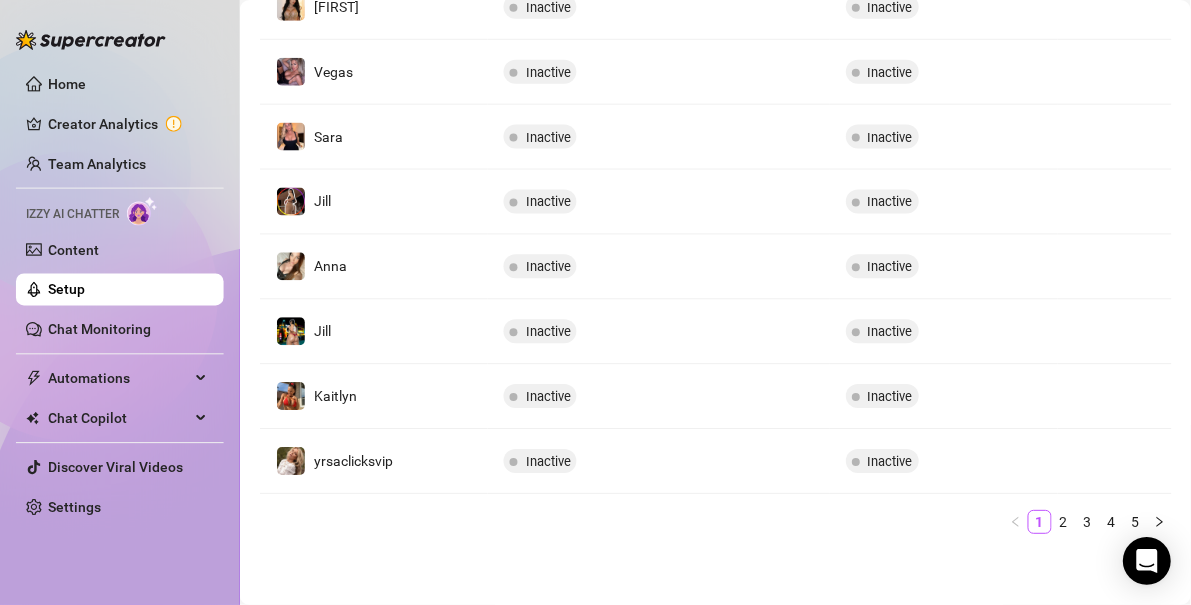 scroll, scrollTop: 594, scrollLeft: 0, axis: vertical 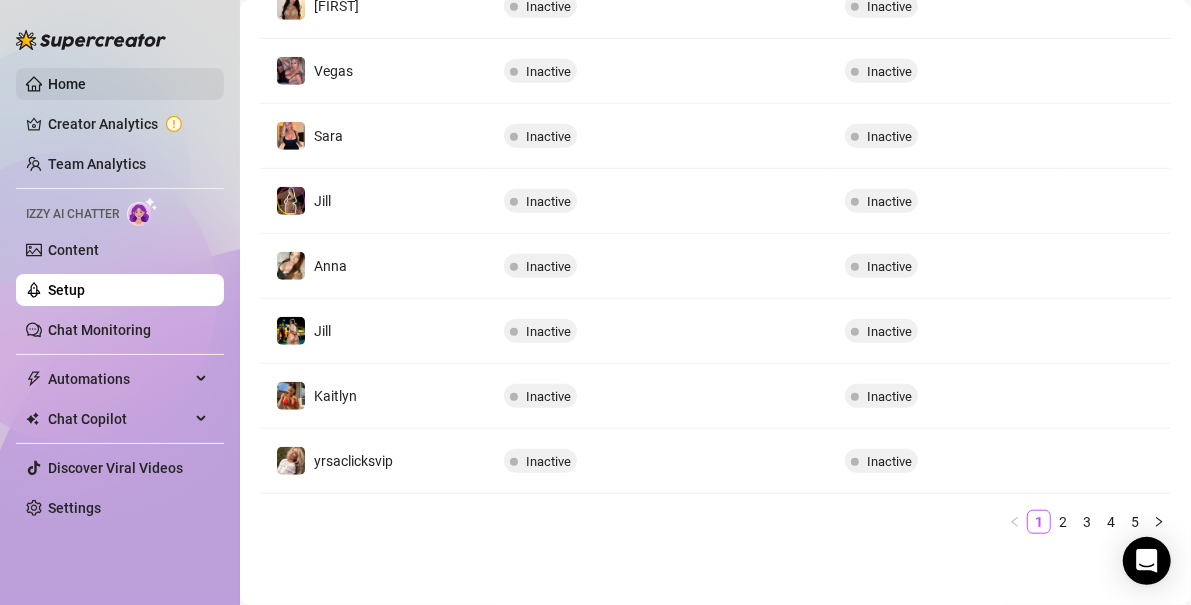 click on "Home" at bounding box center (67, 84) 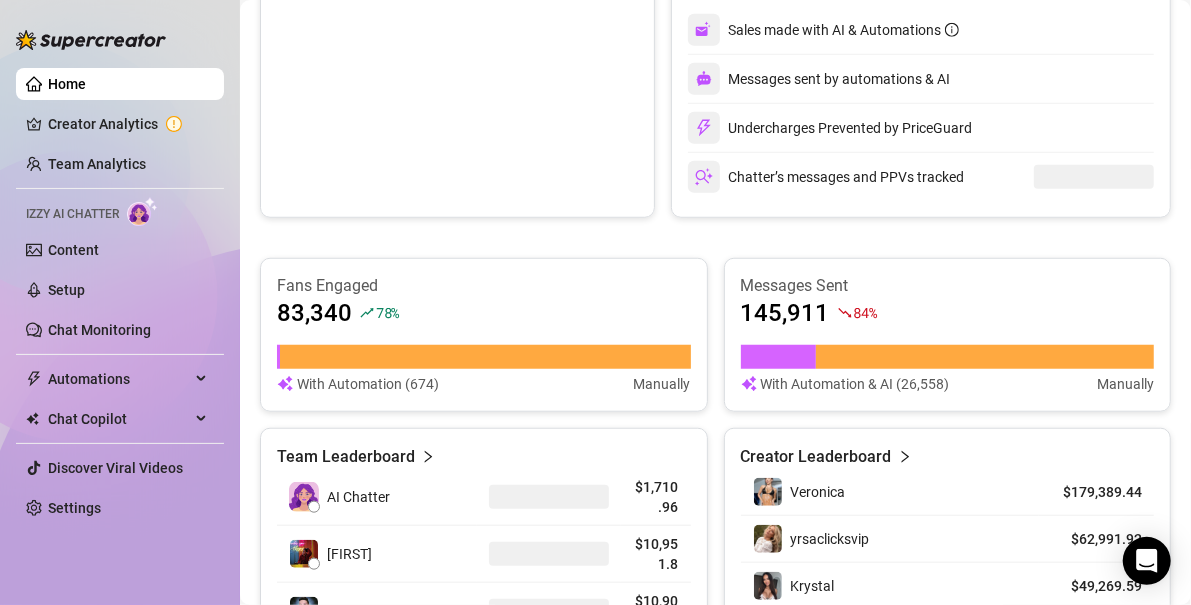 scroll, scrollTop: 1300, scrollLeft: 0, axis: vertical 